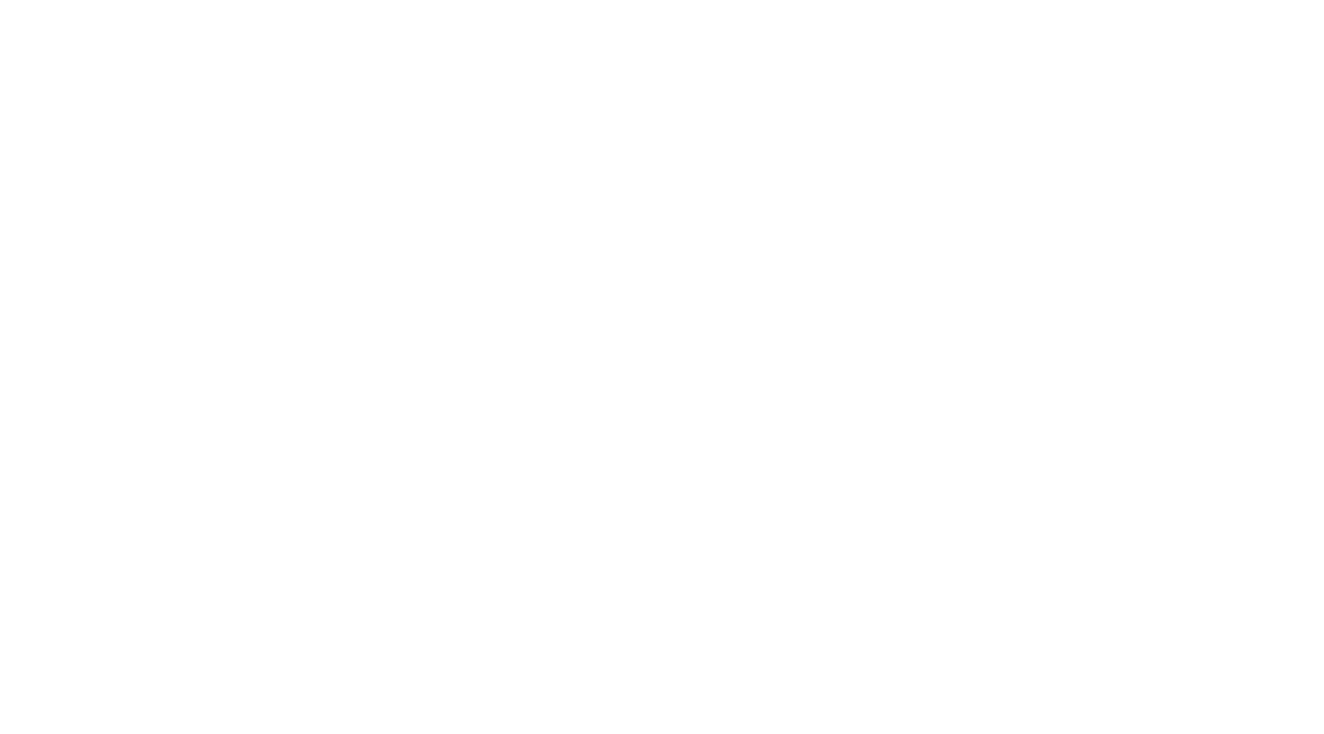 scroll, scrollTop: 0, scrollLeft: 0, axis: both 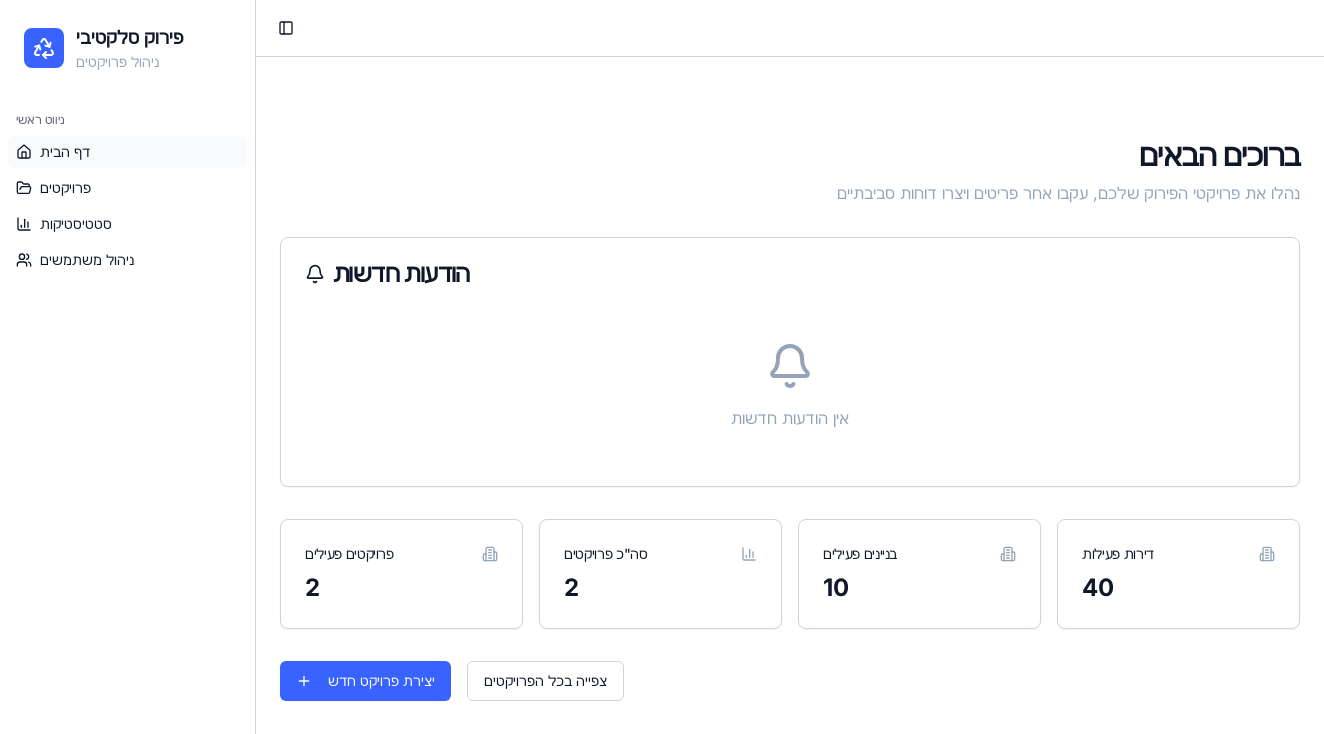 click on "Toggle Sidebar" at bounding box center (790, 28) 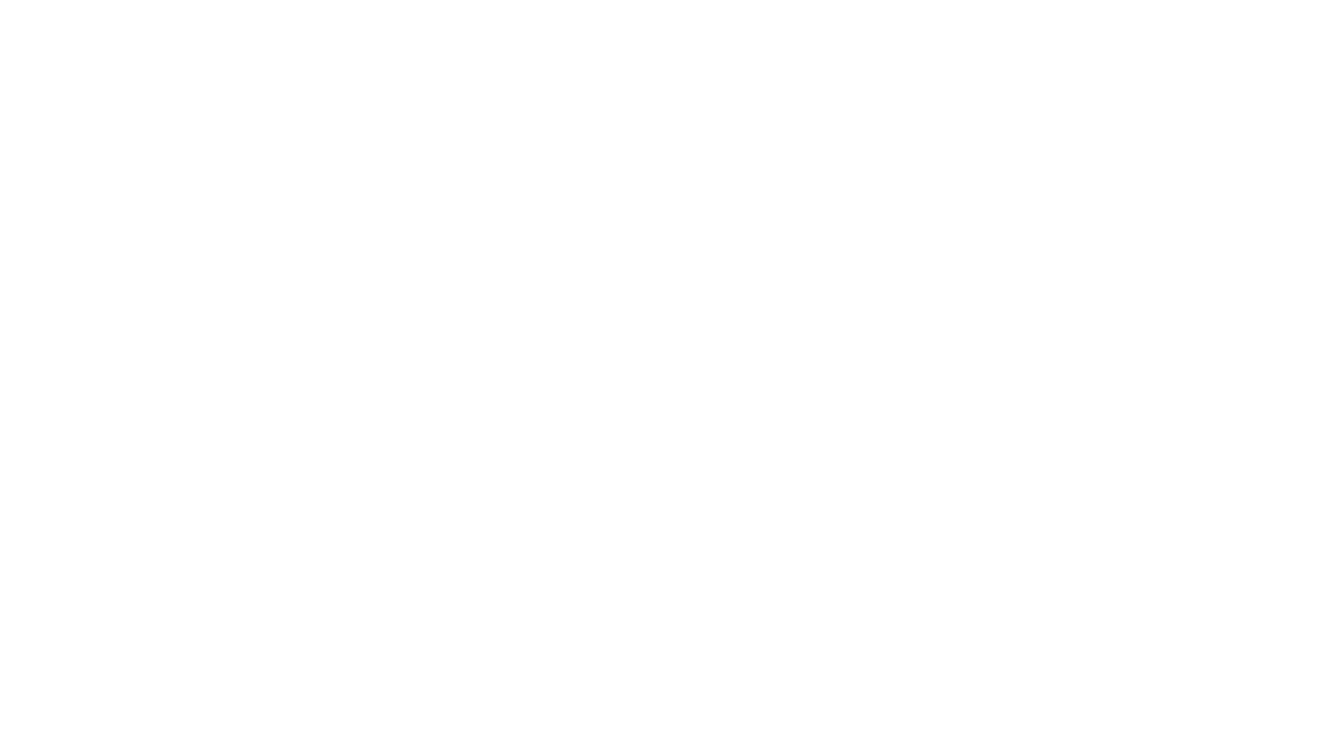 scroll, scrollTop: 0, scrollLeft: 0, axis: both 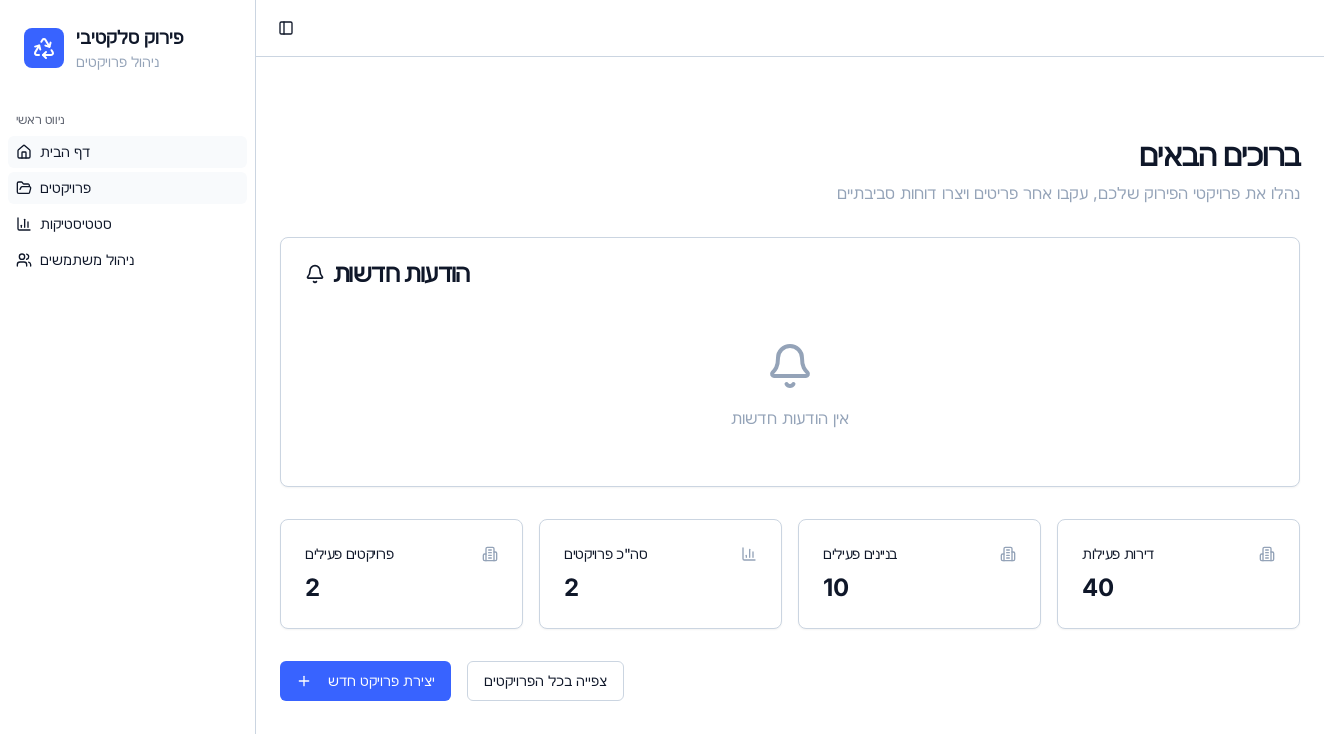 click on "פרויקטים" at bounding box center [65, 188] 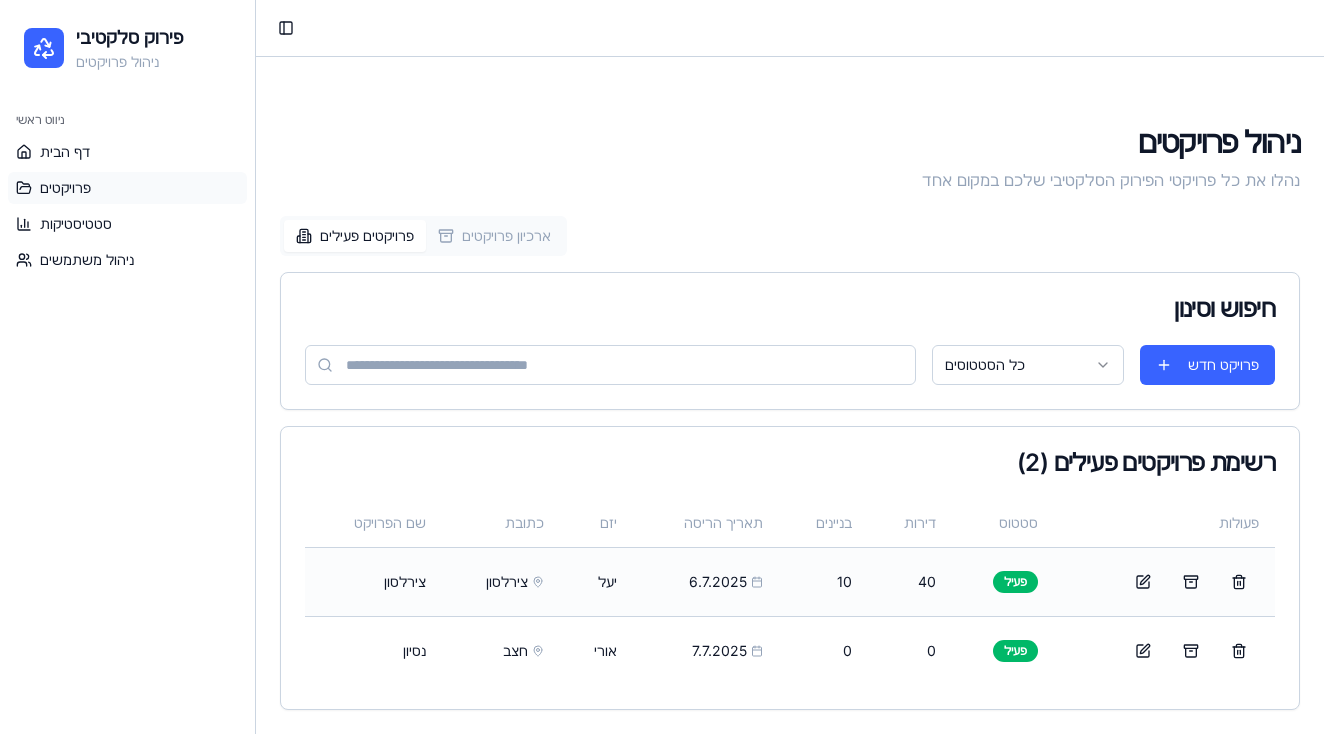 scroll, scrollTop: 13, scrollLeft: 0, axis: vertical 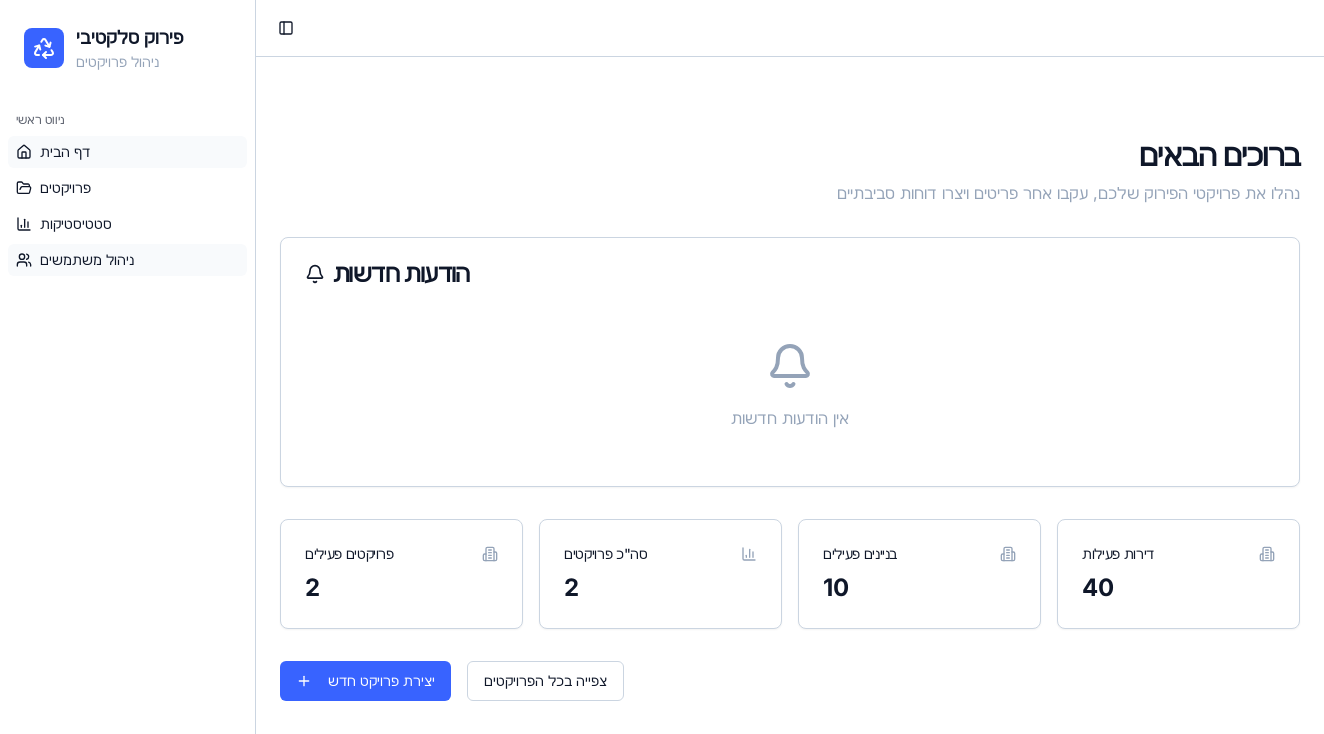 click on "ניהול משתמשים" at bounding box center [127, 260] 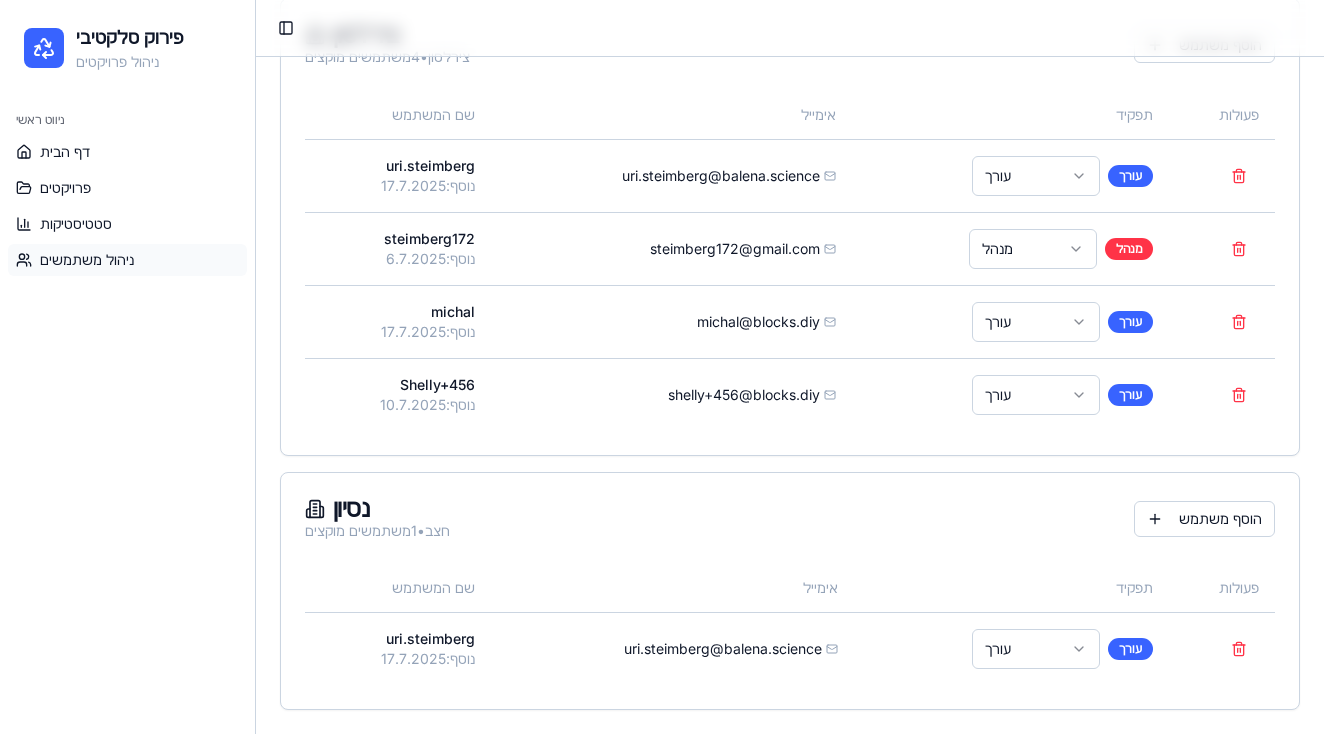 scroll, scrollTop: 365, scrollLeft: 0, axis: vertical 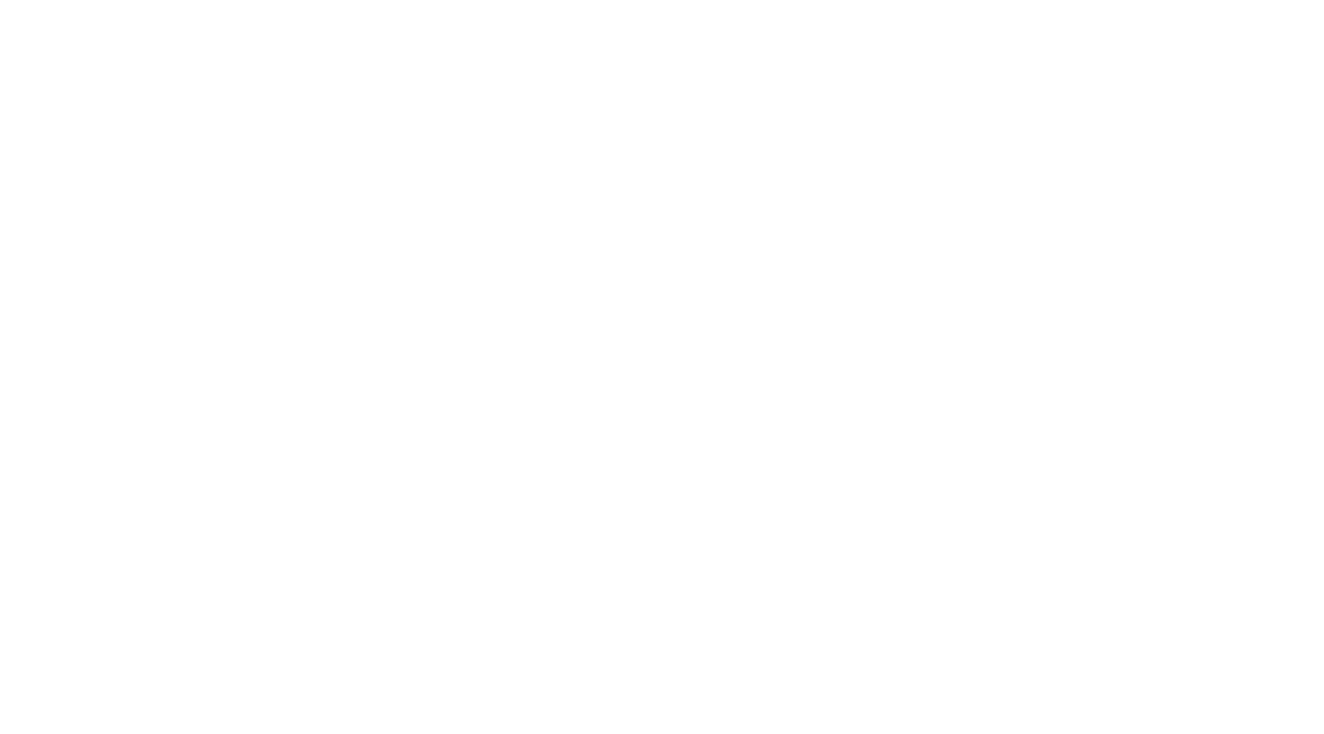 click at bounding box center (662, 0) 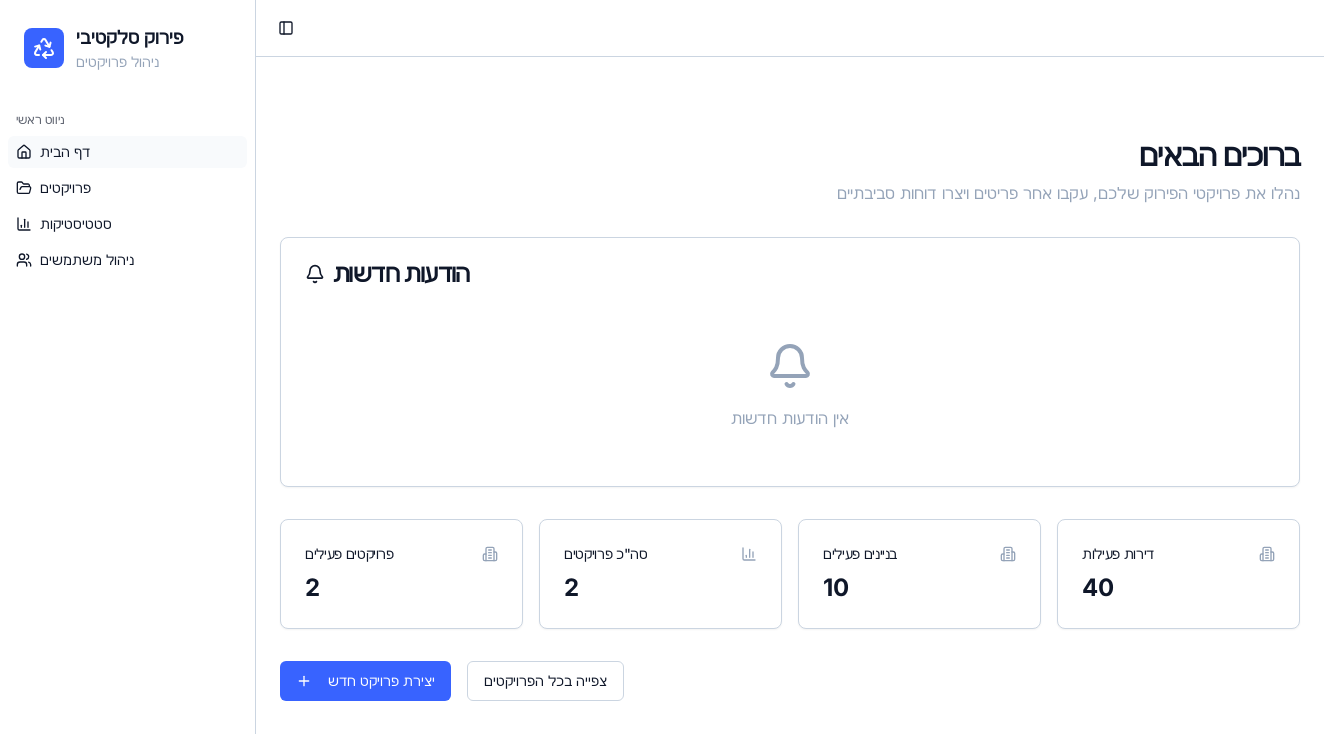 click on "דף הבית פרויקטים סטטיסטיקות ניהול משתמשים" at bounding box center (127, 206) 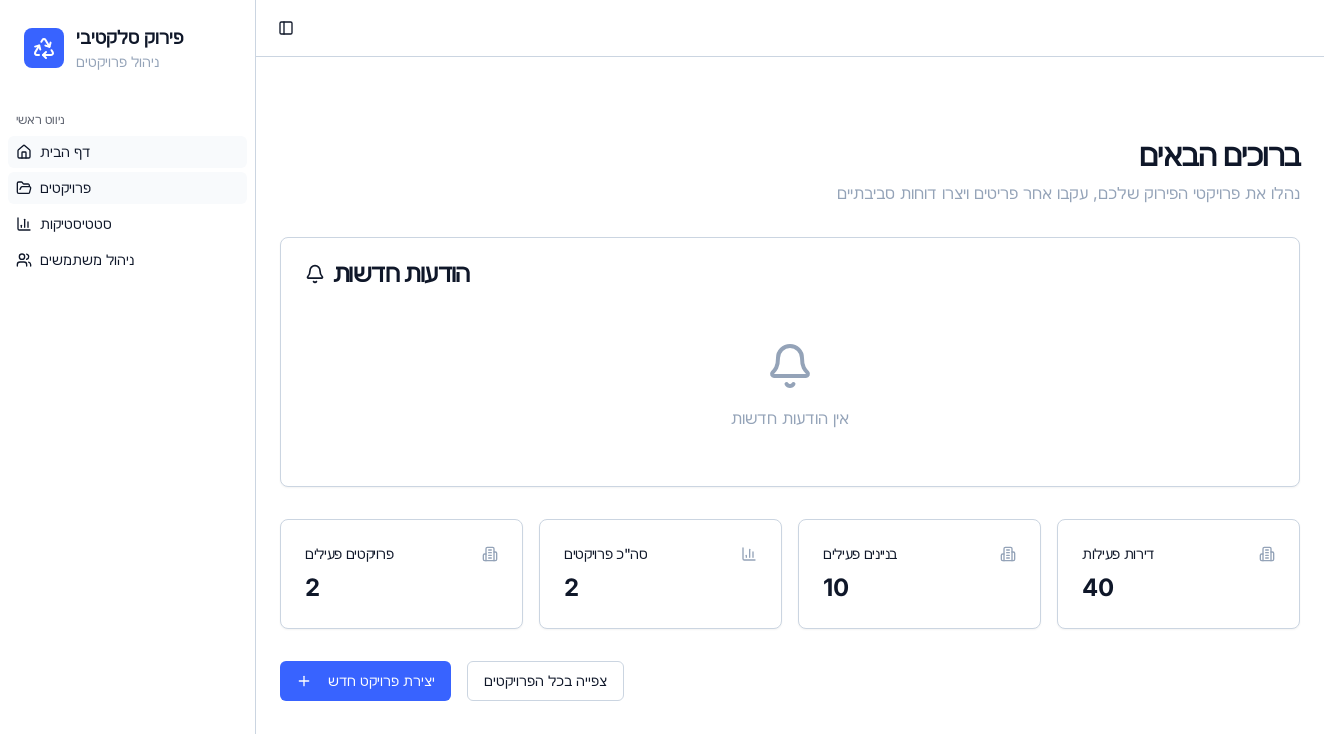 click on "פרויקטים" at bounding box center [127, 188] 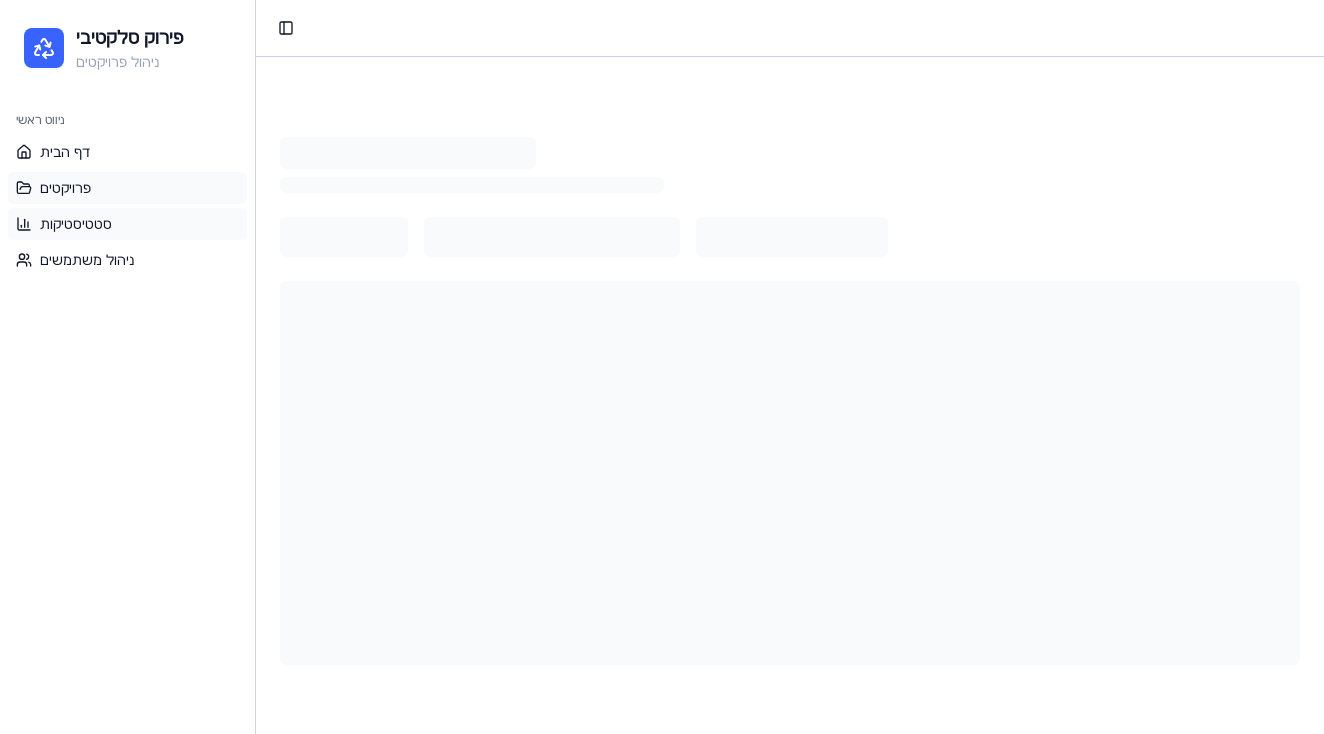 click on "סטטיסטיקות" at bounding box center [127, 224] 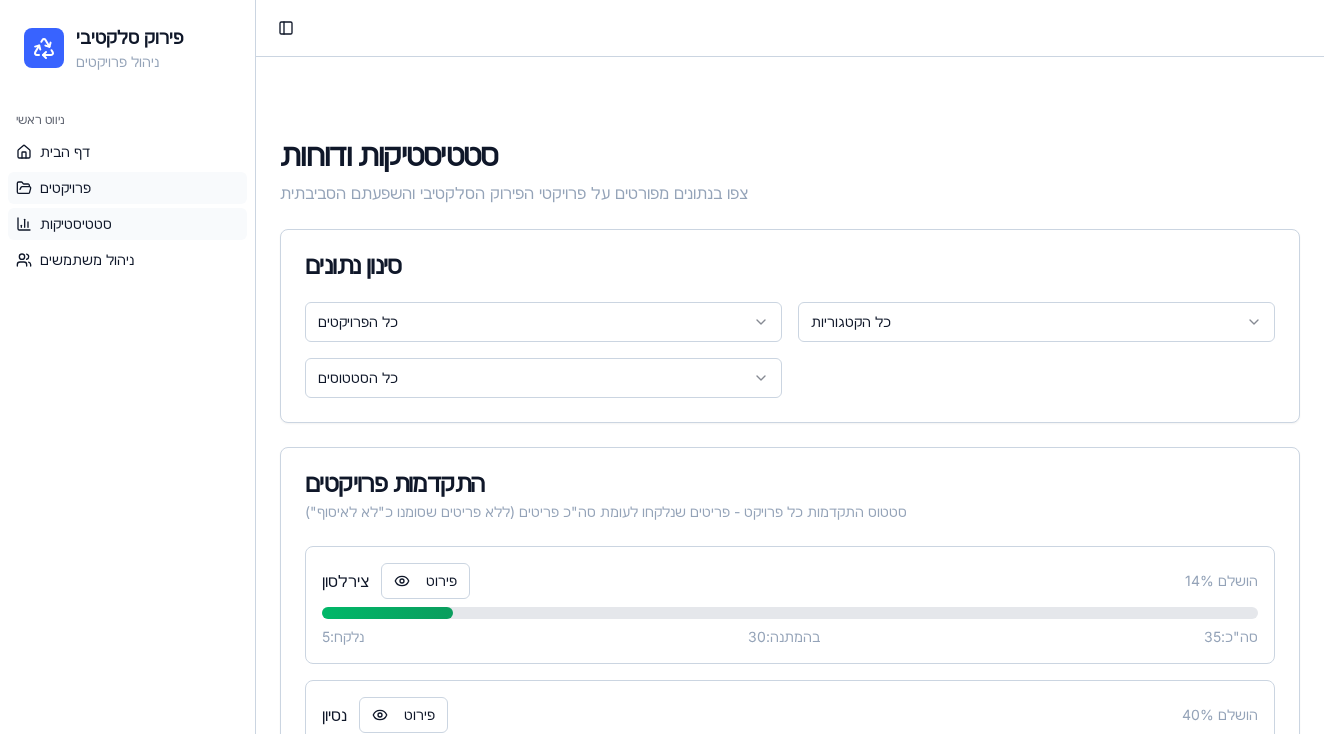 click on "פרויקטים" at bounding box center [127, 188] 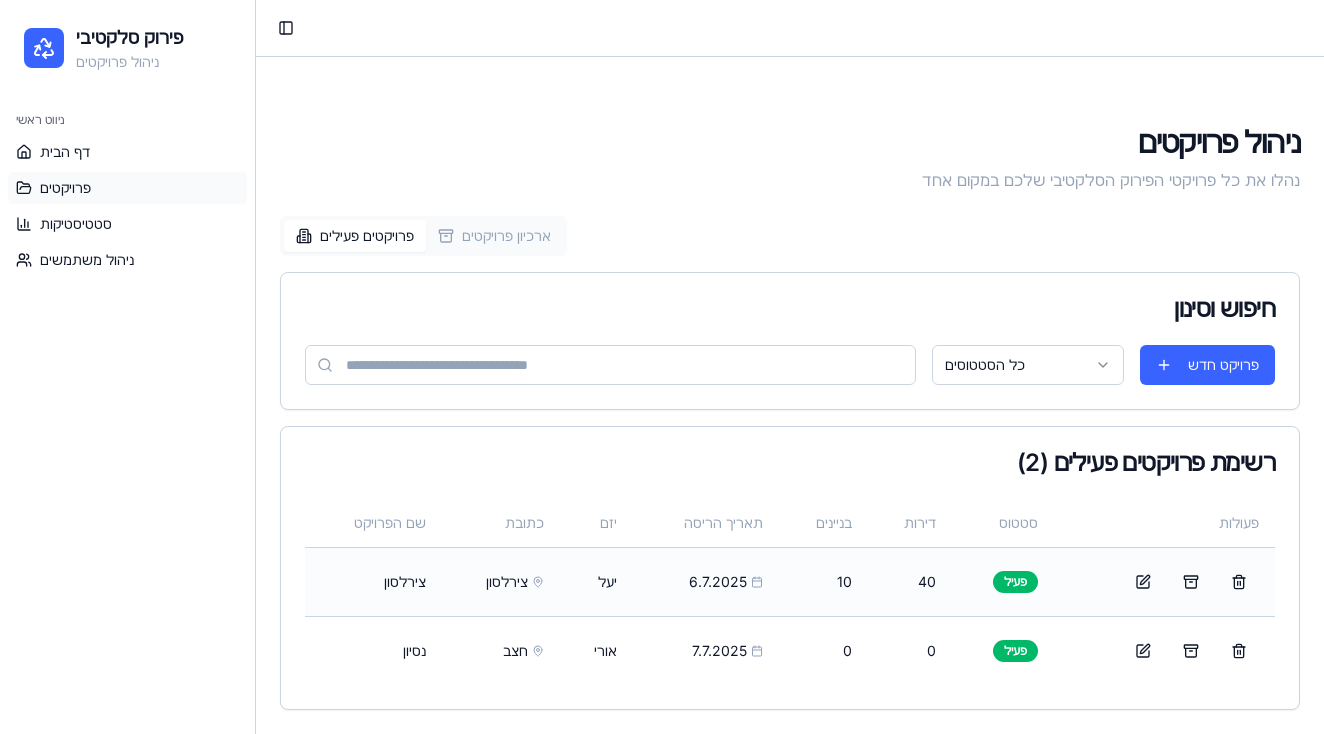 click on "יעל" at bounding box center [596, 581] 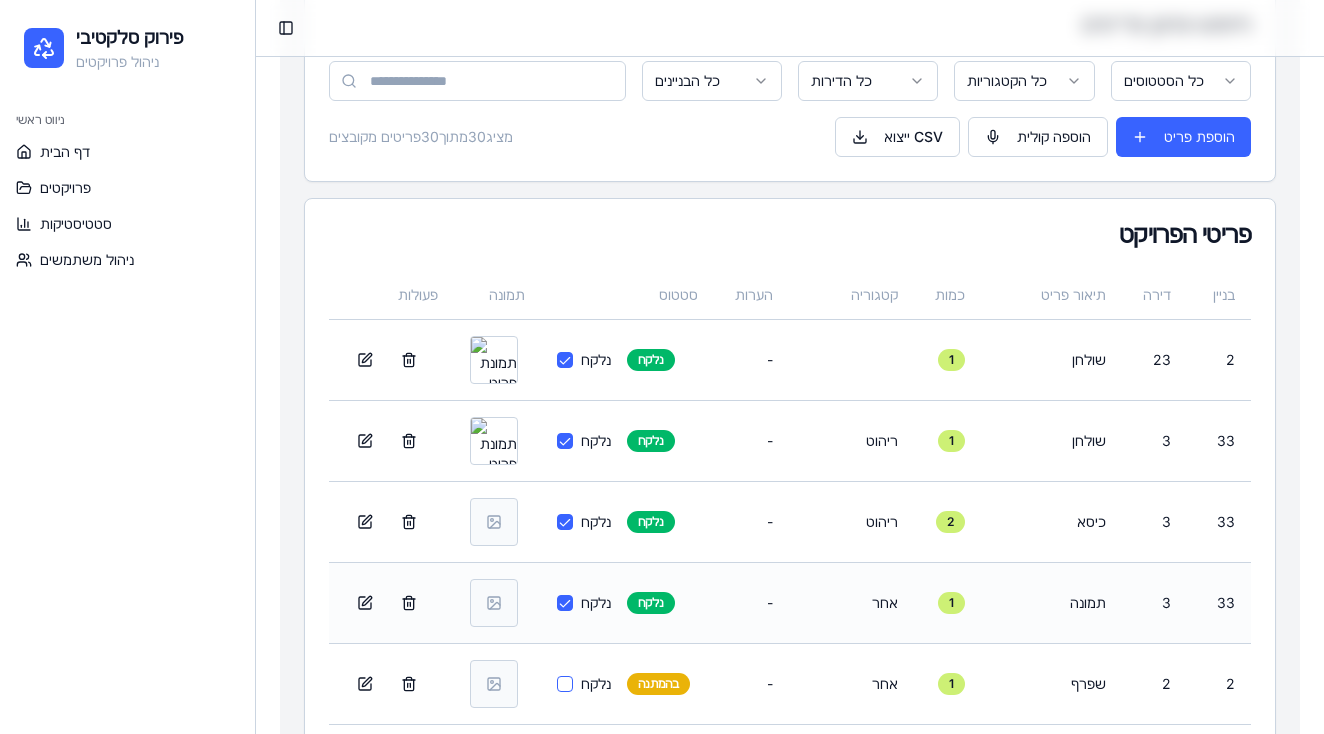 scroll, scrollTop: 690, scrollLeft: 0, axis: vertical 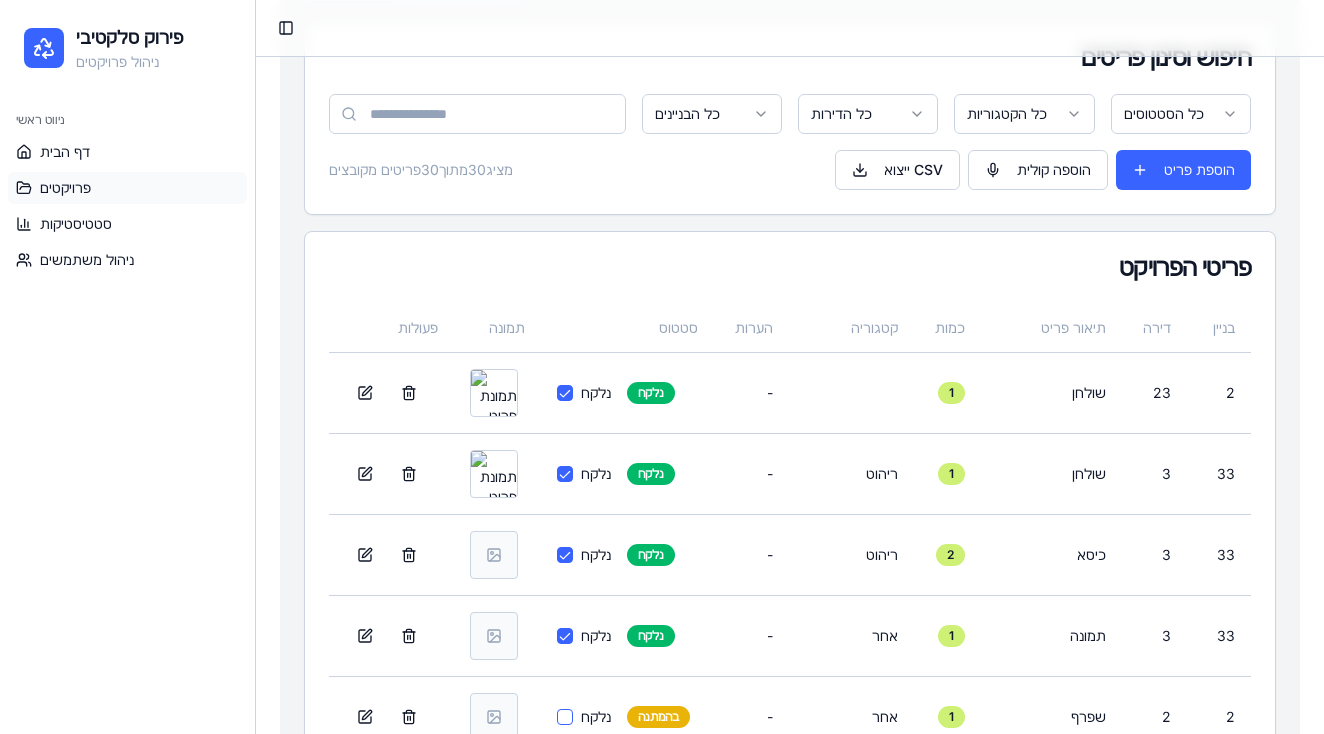 click on "פרויקטים" at bounding box center [127, 188] 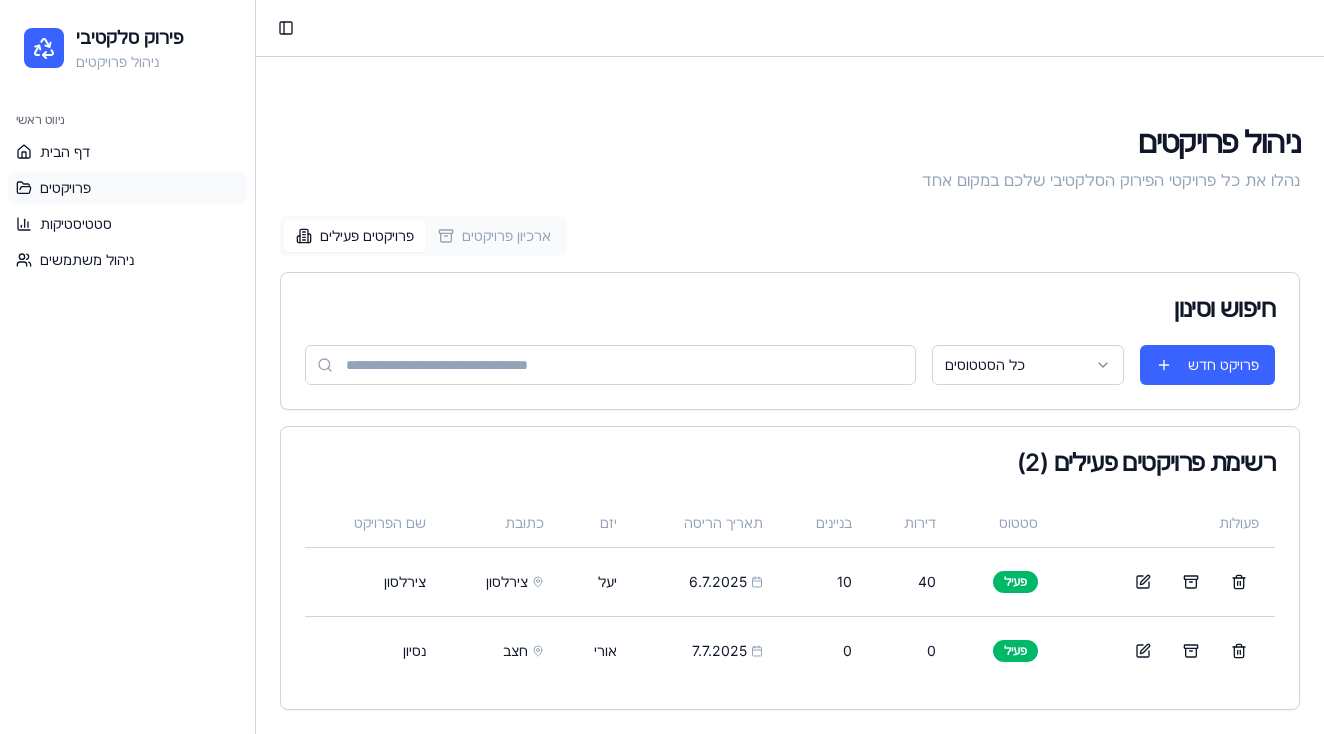scroll, scrollTop: 13, scrollLeft: 0, axis: vertical 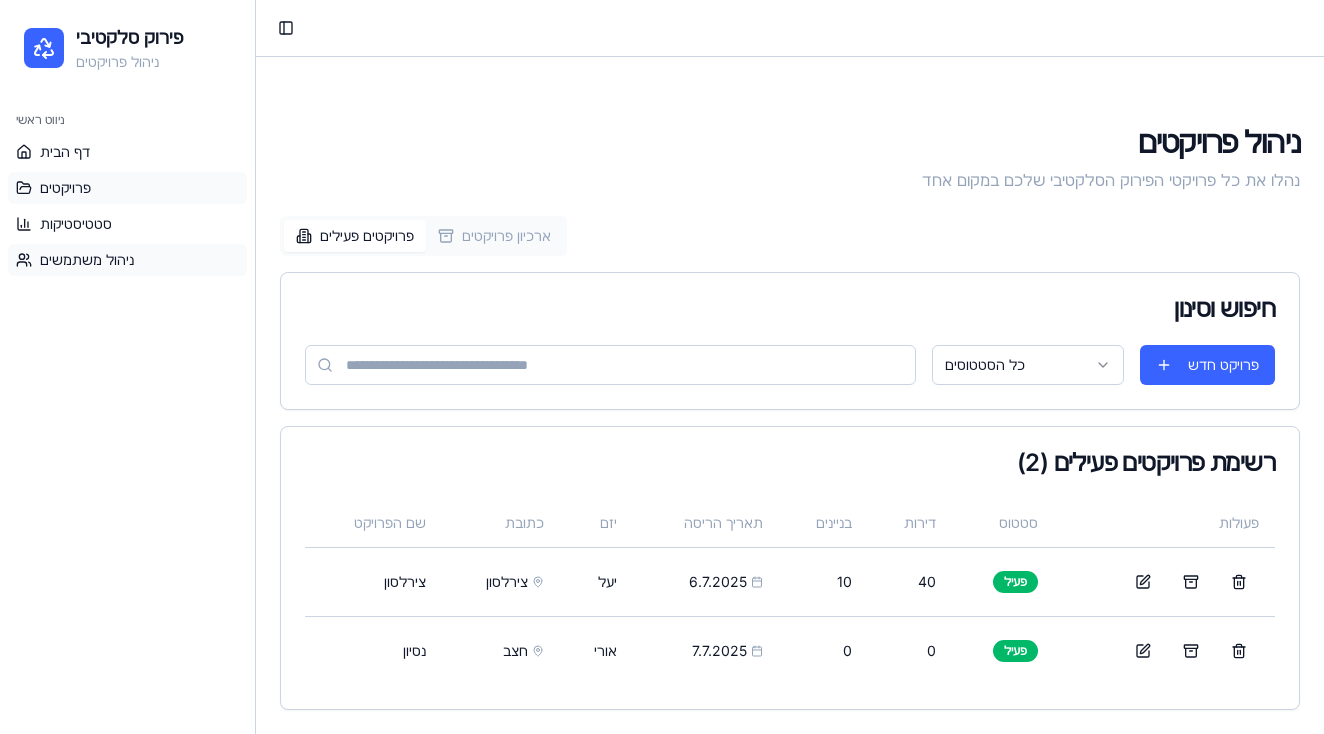 click on "ניהול משתמשים" at bounding box center [127, 260] 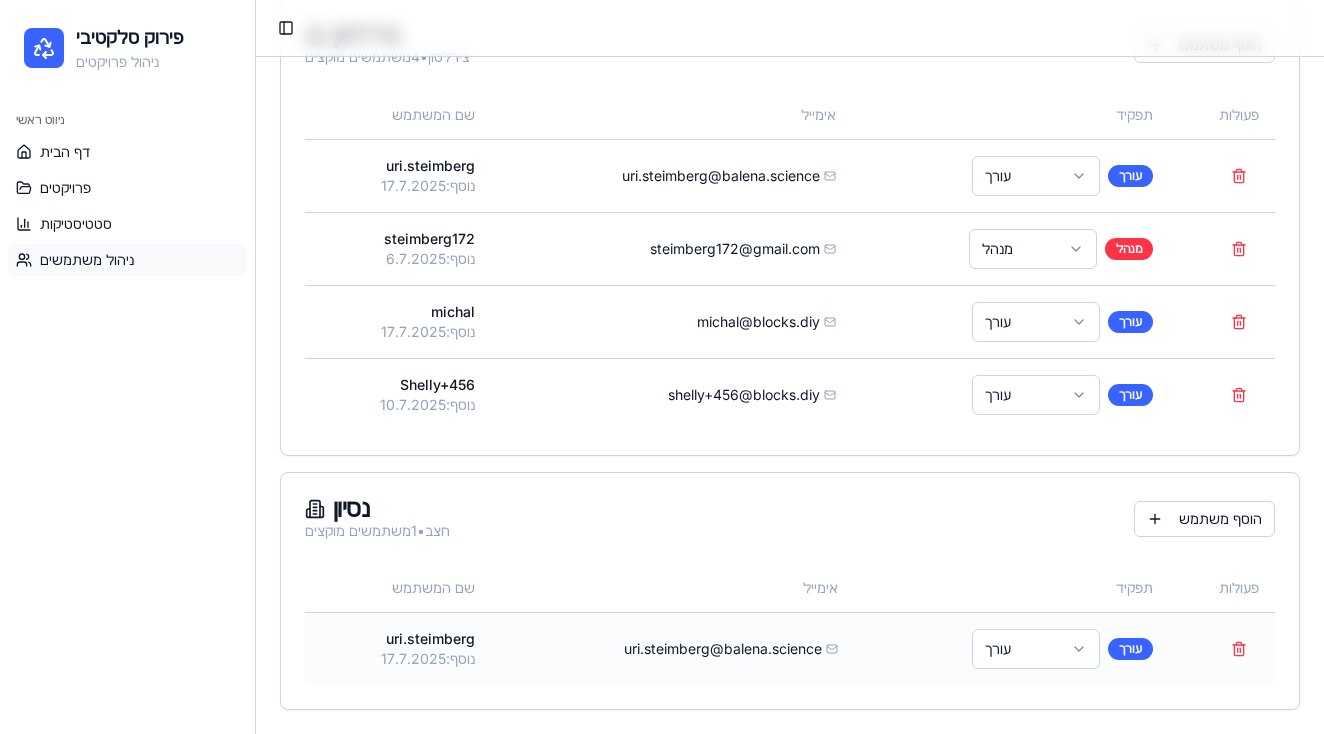 scroll, scrollTop: 365, scrollLeft: 0, axis: vertical 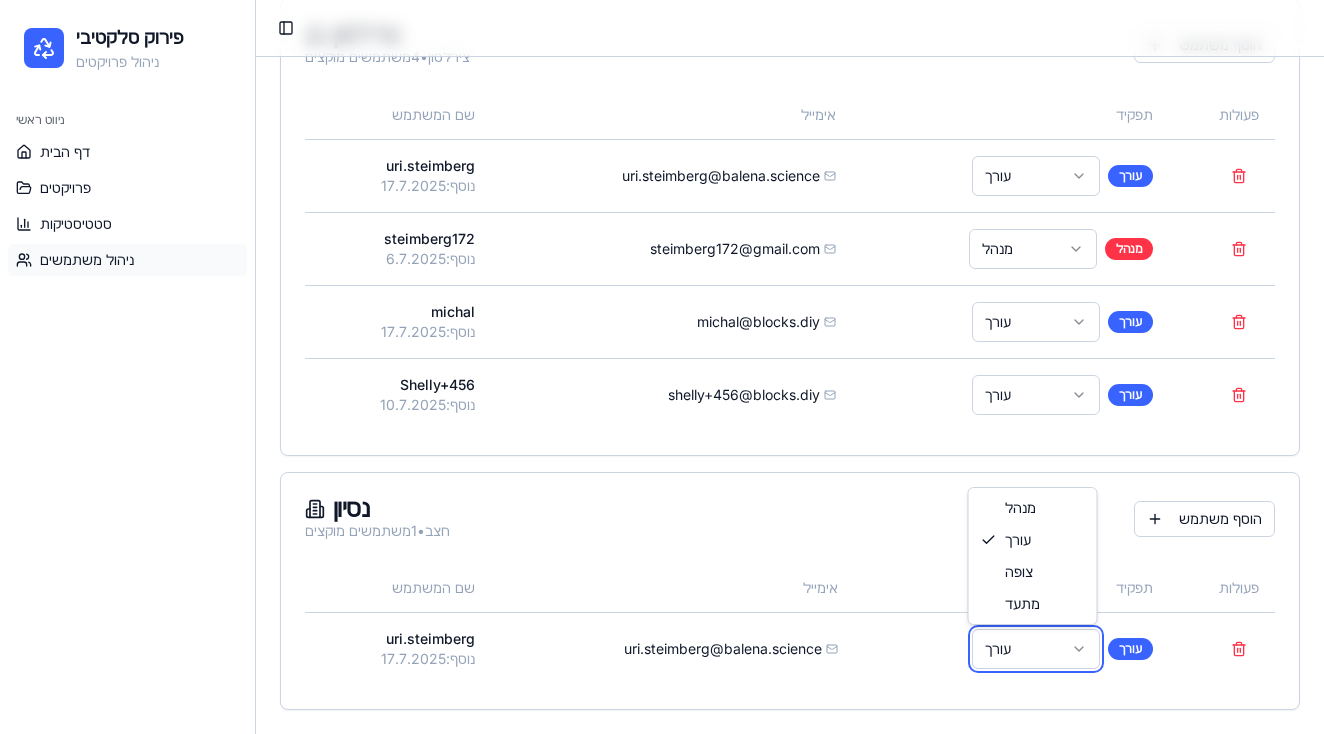 click on "פירוק סלקטיבי ניהול פרויקטים ניווט ראשי דף הבית פרויקטים סטטיסטיקות ניהול משתמשים Toggle Sidebar ניהול משתמשים לפי פרויקט נהלו משתמשים, הרשאות והקצו משתמשים לפרויקטים ספציפיים עם תפקידים שונים סה"כ משתמשים 4 תפקידי מנהל 1 תפקידי עורך 4 פרויקטים פעילים 2 צירלסון צירלסון  •  4  משתמשים מוקצים הוסף משתמש שם המשתמש אימייל תפקיד פעולות [USERNAME] נוסף:  [DATE] [USERNAME]@[DOMAIN].science עורך עורך [USERNAME] נוסף:  [DATE] [USERNAME]@[DOMAIN].com מנהל מנהל [USERNAME] נוסף:  [DATE] [USERNAME]@[DOMAIN].diy עורך עורך [USERNAME] נוסף:  [DATE] [USERNAME]@[DOMAIN].diy עורך עורך נסיון חצב  •  1  משתמשים מוקצים הוסף משתמש שם המשתמש אימייל תפקיד פעולות 0" at bounding box center (662, 184) 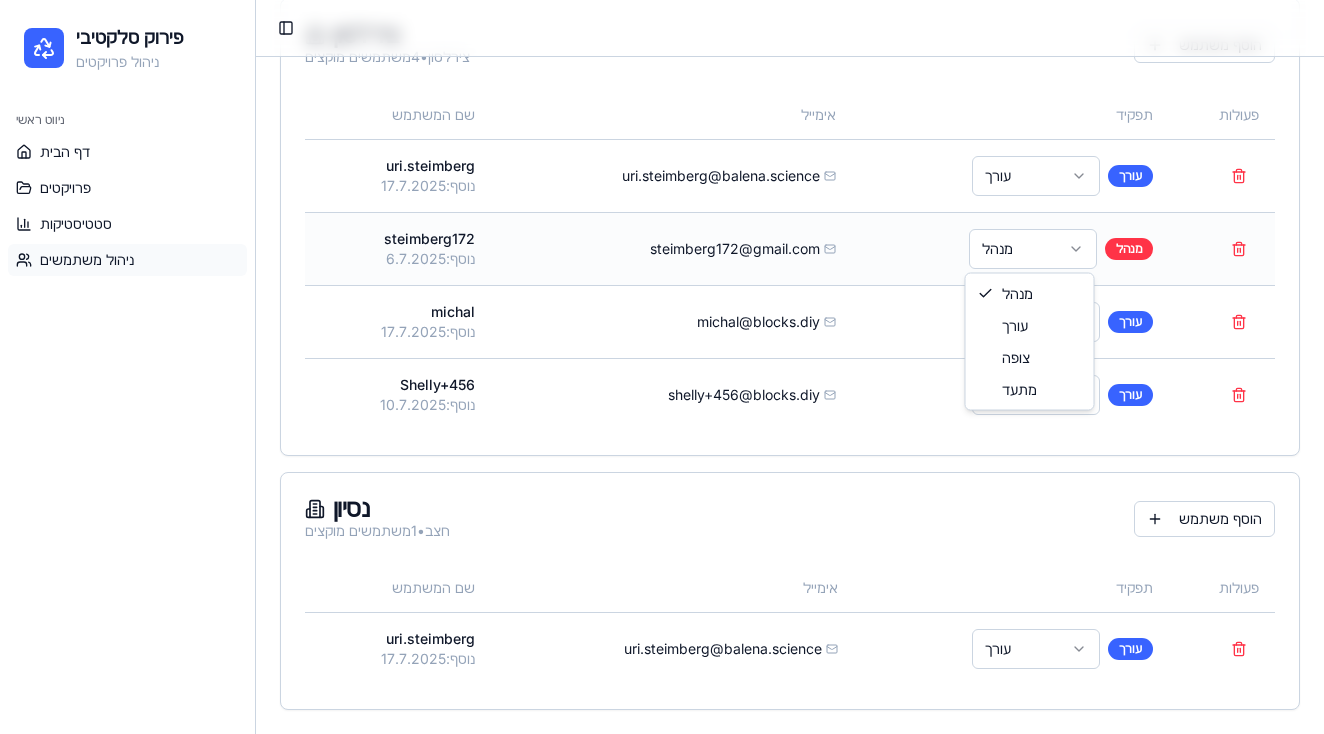 click on "פירוק סלקטיבי ניהול פרויקטים ניווט ראשי דף הבית פרויקטים סטטיסטיקות ניהול משתמשים Toggle Sidebar ניהול משתמשים לפי פרויקט נהלו משתמשים, הרשאות והקצו משתמשים לפרויקטים ספציפיים עם תפקידים שונים סה"כ משתמשים 4 תפקידי מנהל 1 תפקידי עורך 4 פרויקטים פעילים 2 צירלסון צירלסון  •  4  משתמשים מוקצים הוסף משתמש שם המשתמש אימייל תפקיד פעולות [USERNAME] נוסף:  [DATE] [USERNAME]@[DOMAIN].science עורך עורך [USERNAME] נוסף:  [DATE] [USERNAME]@[DOMAIN].com מנהל מנהל [USERNAME] נוסף:  [DATE] [USERNAME]@[DOMAIN].diy עורך עורך [USERNAME] נוסף:  [DATE] [USERNAME]@[DOMAIN].diy עורך עורך נסיון חצב  •  1  משתמשים מוקצים הוסף משתמש שם המשתמש אימייל תפקיד פעולות 0" at bounding box center [662, 184] 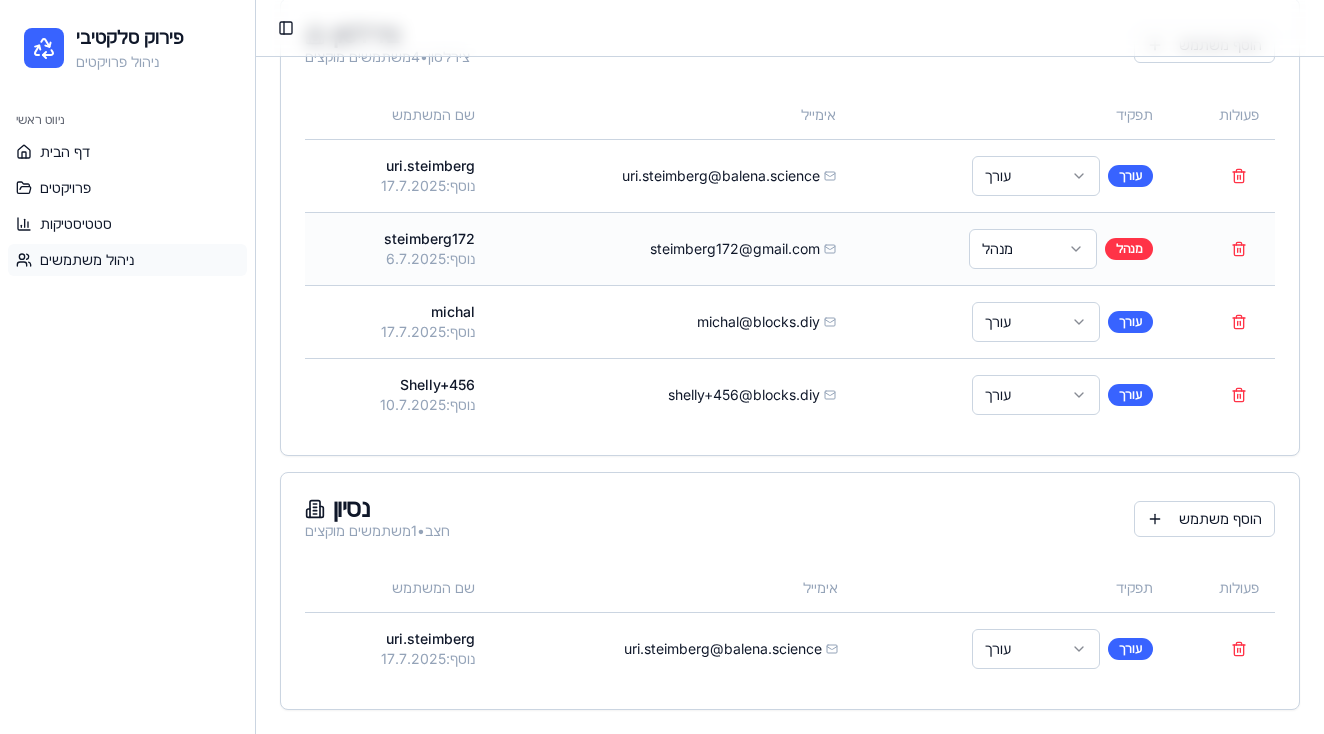 click on "פירוק סלקטיבי ניהול פרויקטים ניווט ראשי דף הבית פרויקטים סטטיסטיקות ניהול משתמשים Toggle Sidebar ניהול משתמשים לפי פרויקט נהלו משתמשים, הרשאות והקצו משתמשים לפרויקטים ספציפיים עם תפקידים שונים סה"כ משתמשים 4 תפקידי מנהל 1 תפקידי עורך 4 פרויקטים פעילים 2 צירלסון צירלסון  •  4  משתמשים מוקצים הוסף משתמש שם המשתמש אימייל תפקיד פעולות [USERNAME] נוסף:  [DATE] [USERNAME]@[DOMAIN].science עורך עורך [USERNAME] נוסף:  [DATE] [USERNAME]@[DOMAIN].com מנהל מנהל [USERNAME] נוסף:  [DATE] [USERNAME]@[DOMAIN].diy עורך עורך [USERNAME] נוסף:  [DATE] [USERNAME]@[DOMAIN].diy עורך עורך נסיון חצב  •  1  משתמשים מוקצים הוסף משתמש שם המשתמש אימייל תפקיד פעולות 0" at bounding box center [662, 184] 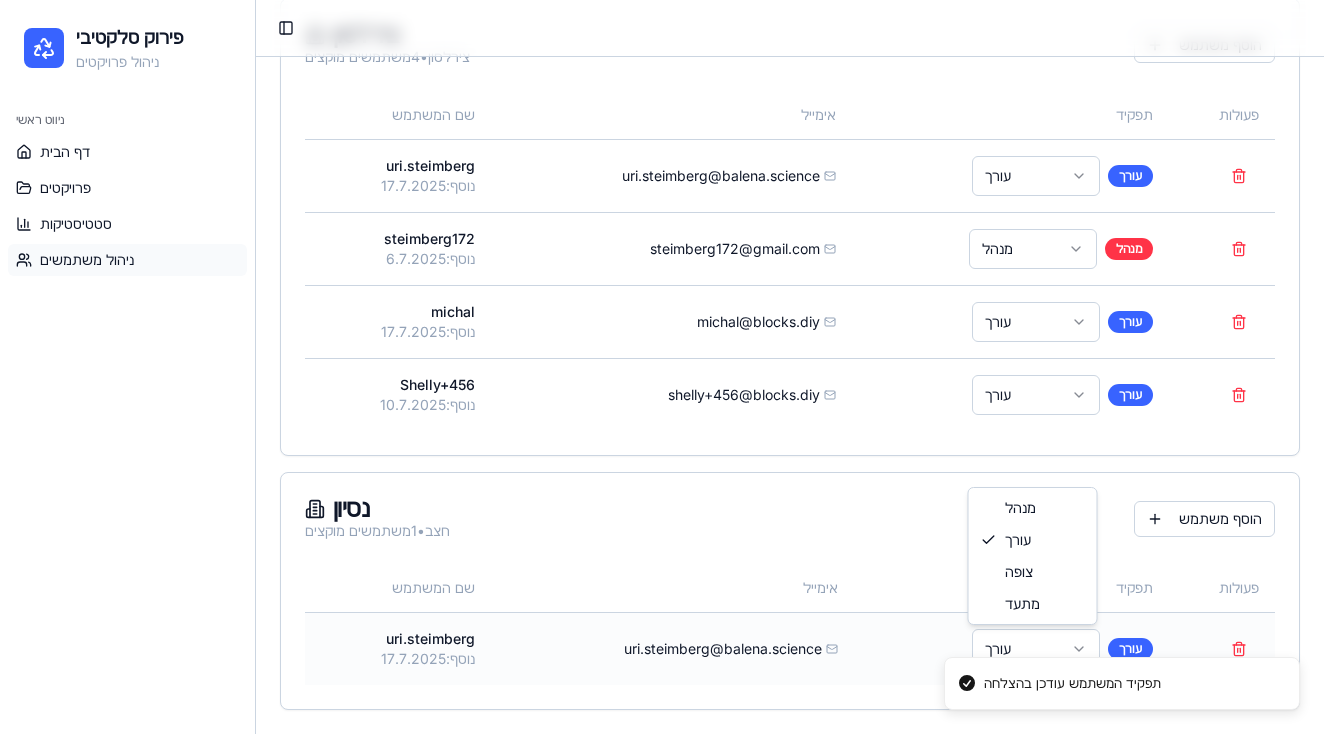 click on "פירוק סלקטיבי ניהול פרויקטים ניווט ראשי דף הבית פרויקטים סטטיסטיקות ניהול משתמשים Toggle Sidebar ניהול משתמשים לפי פרויקט נהלו משתמשים, הרשאות והקצו משתמשים לפרויקטים ספציפיים עם תפקידים שונים סה"כ משתמשים 4 תפקידי מנהל 1 תפקידי עורך 4 פרויקטים פעילים 2 צירלסון צירלסון  •  4  משתמשים מוקצים הוסף משתמש שם המשתמש אימייל תפקיד פעולות [USERNAME] נוסף:  [DATE] [USERNAME]@[DOMAIN].science עורך עורך [USERNAME] נוסף:  [DATE] [USERNAME]@[DOMAIN].com מנהל מנהל [USERNAME] נוסף:  [DATE] [USERNAME]@[DOMAIN].diy עורך עורך [USERNAME] נוסף:  [DATE] [USERNAME]@[DOMAIN].diy עורך עורך נסיון חצב  •  1  משתמשים מוקצים הוסף משתמש שם המשתמש אימייל תפקיד פעולות 0" at bounding box center (662, 184) 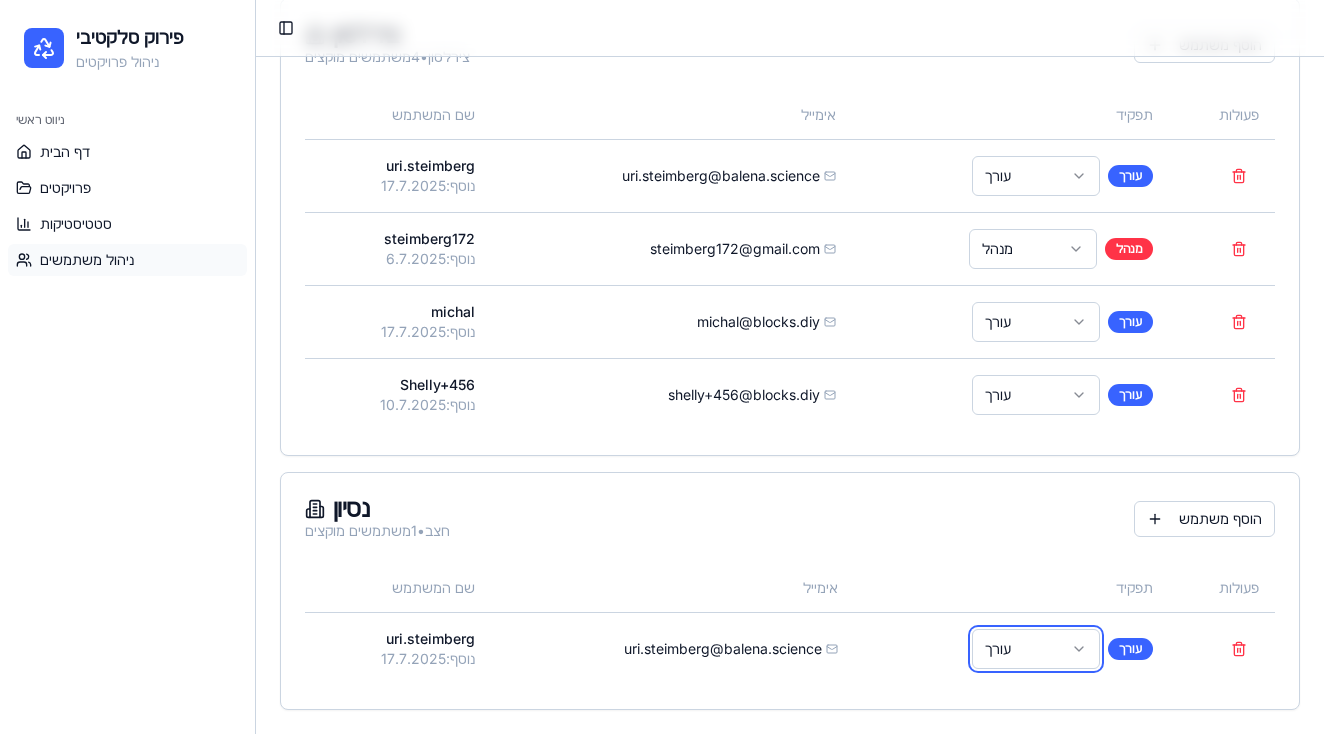 click on "פירוק סלקטיבי ניהול פרויקטים ניווט ראשי דף הבית פרויקטים סטטיסטיקות ניהול משתמשים Toggle Sidebar ניהול משתמשים לפי פרויקט נהלו משתמשים, הרשאות והקצו משתמשים לפרויקטים ספציפיים עם תפקידים שונים סה"כ משתמשים 4 תפקידי מנהל 1 תפקידי עורך 4 פרויקטים פעילים 2 צירלסון צירלסון  •  4  משתמשים מוקצים הוסף משתמש שם המשתמש אימייל תפקיד פעולות [USERNAME] נוסף:  [DATE] [USERNAME]@[DOMAIN].science עורך עורך [USERNAME] נוסף:  [DATE] [USERNAME]@[DOMAIN].com מנהל מנהל [USERNAME] נוסף:  [DATE] [USERNAME]@[DOMAIN].diy עורך עורך [USERNAME] נוסף:  [DATE] [USERNAME]@[DOMAIN].diy עורך עורך נסיון חצב  •  1  משתמשים מוקצים הוסף משתמש שם המשתמש אימייל תפקיד פעולות 0" at bounding box center (662, 184) 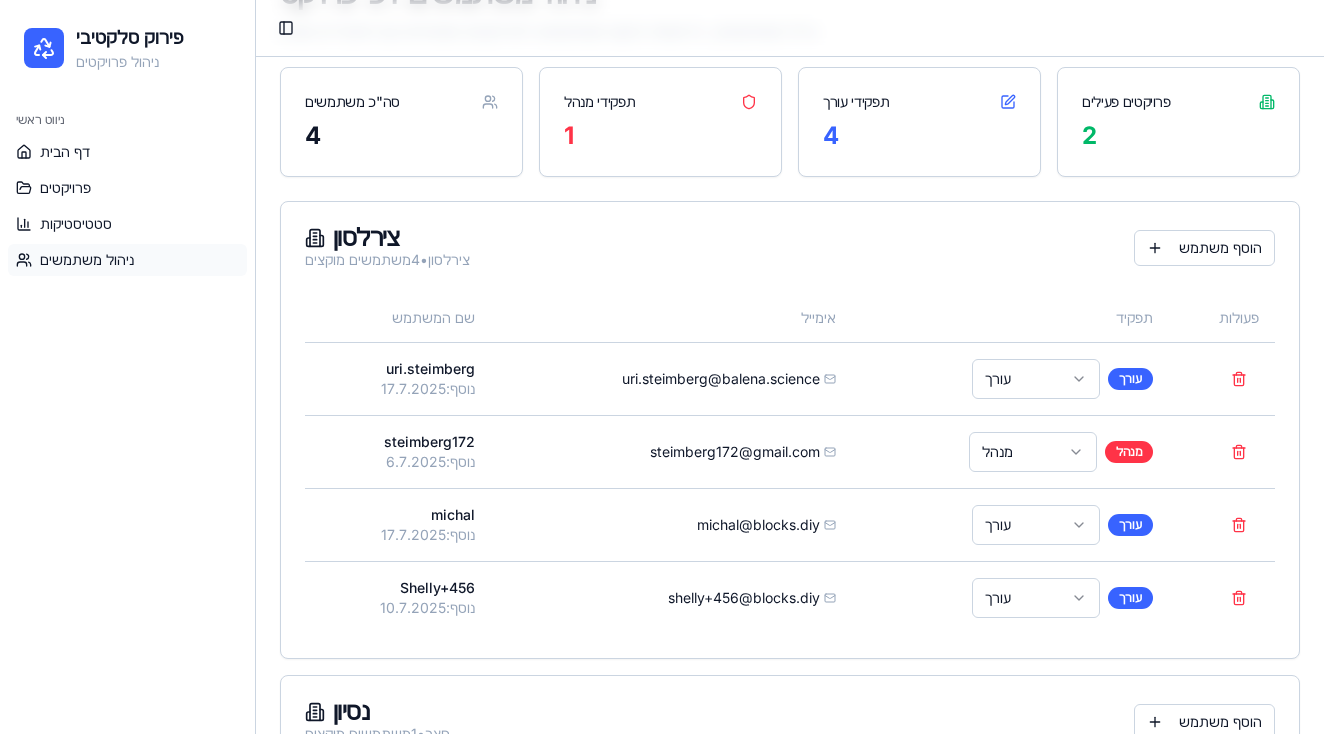 scroll, scrollTop: 166, scrollLeft: 0, axis: vertical 